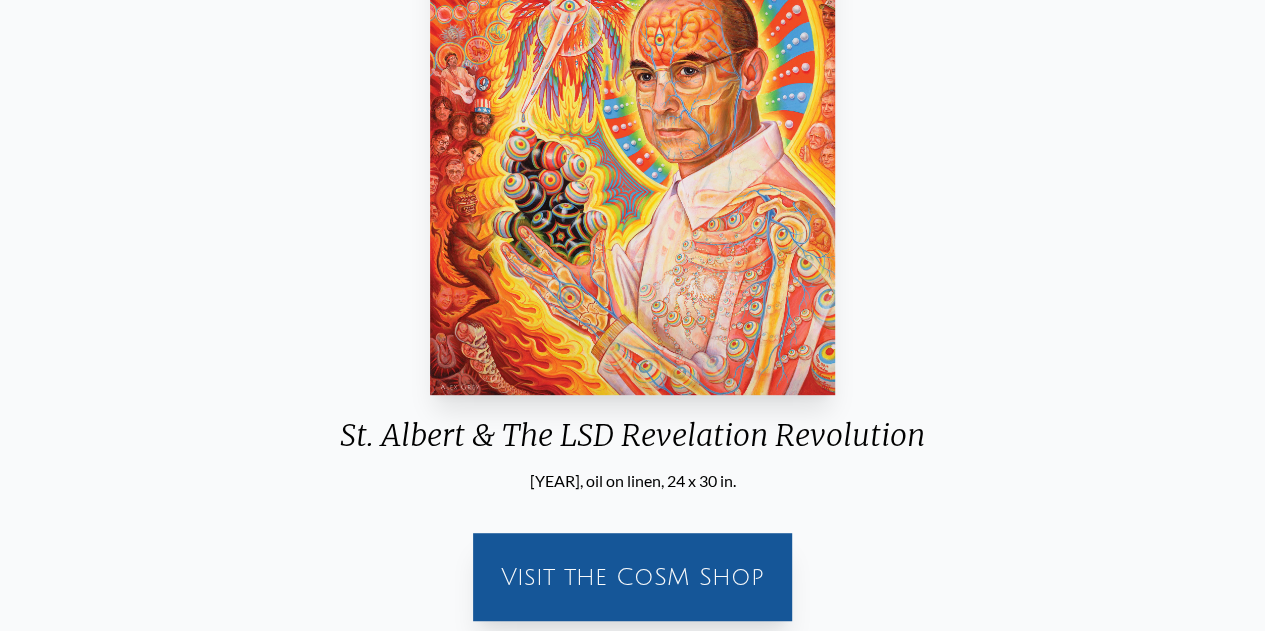 scroll, scrollTop: 200, scrollLeft: 0, axis: vertical 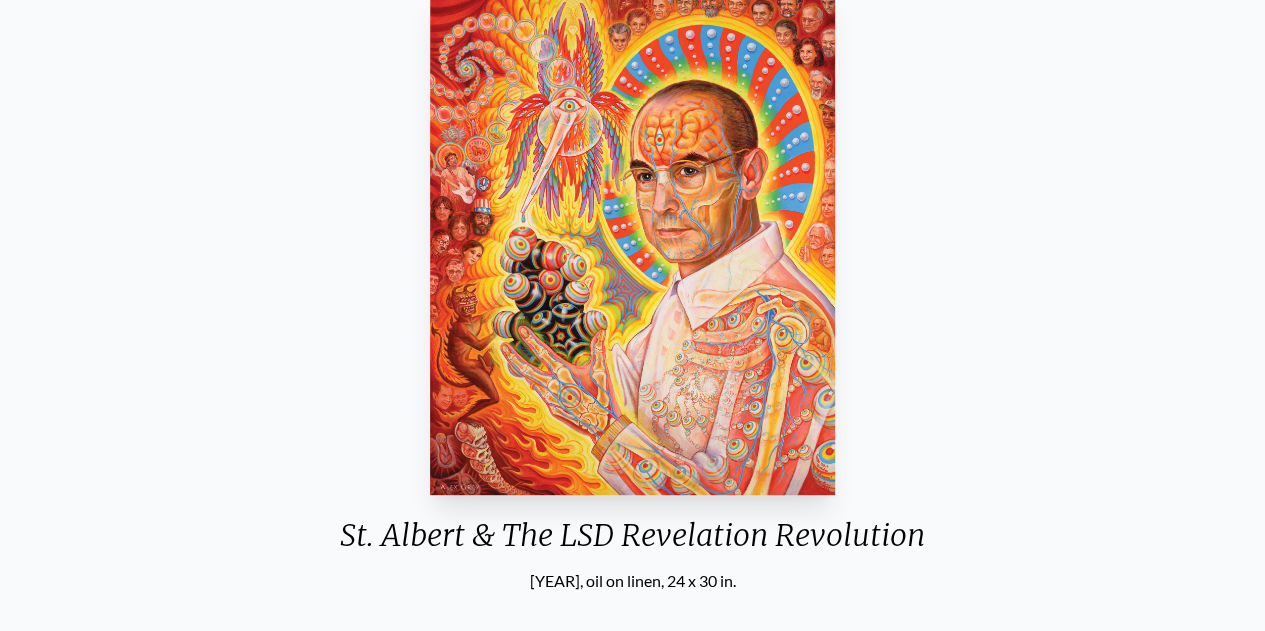 click at bounding box center [632, 242] 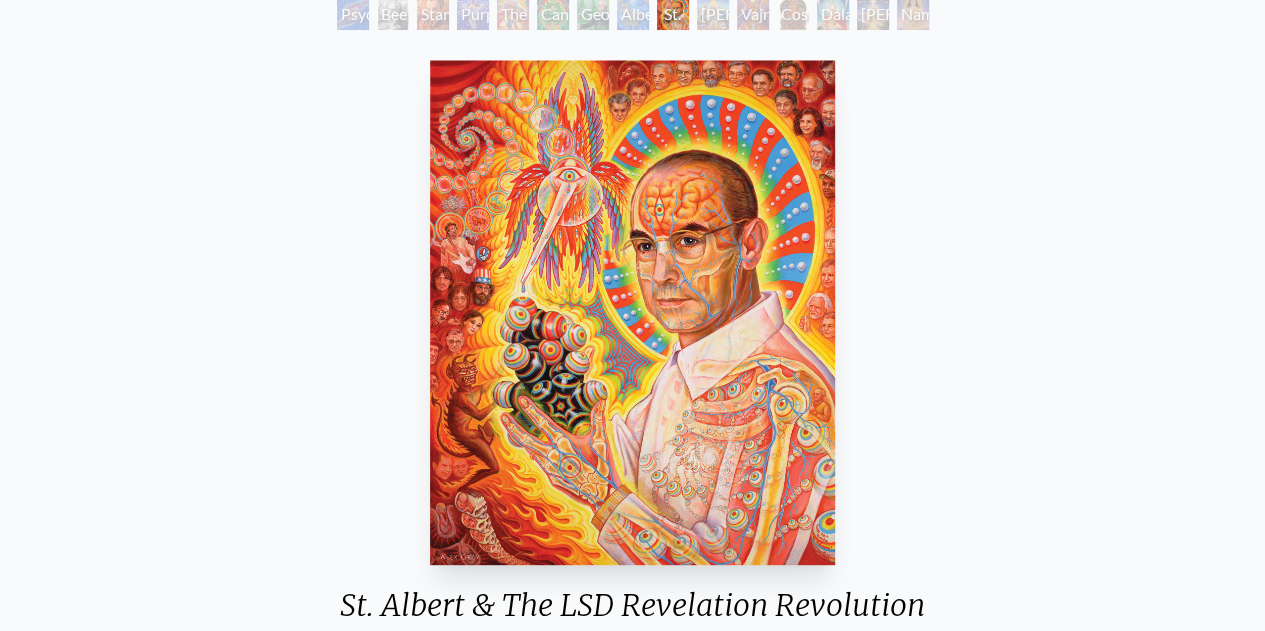 scroll, scrollTop: 100, scrollLeft: 0, axis: vertical 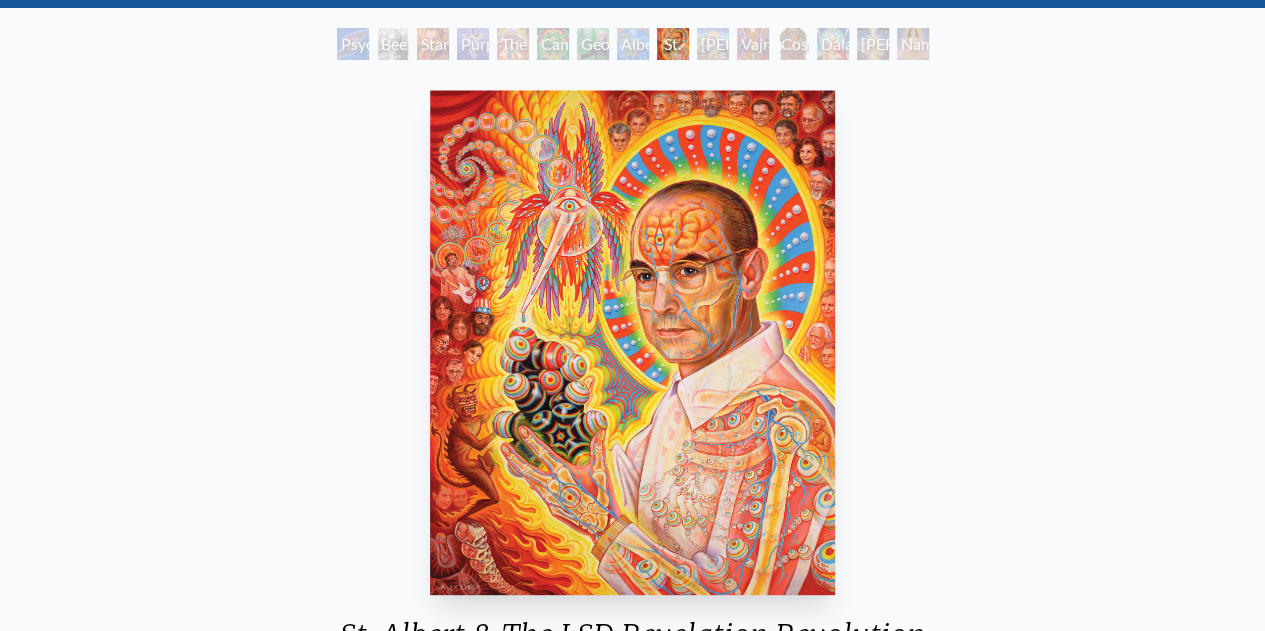 click on "Psychedelic Healing Beethoven Stanislav Grof M.D., Cartographer of Consciousness Purple Jesus The Shulgins and their Alchemical Angels George Washington - Hemp Farmer Albert Hofmann & the New Eleusis St. Albert & The LSD Revelation Revolution Ram Dass Vajra Guru Cosmic Christ Dalai Lama Adi Da Namaste" at bounding box center (633, 47) 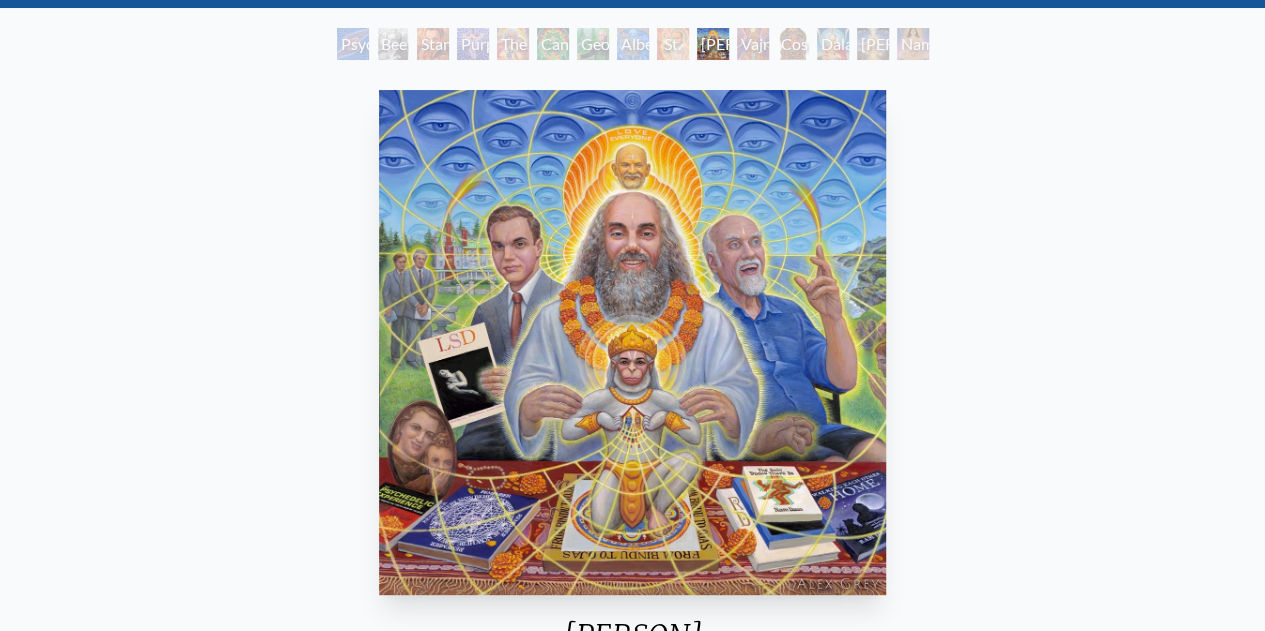 click on "Vajra Guru" at bounding box center [753, 44] 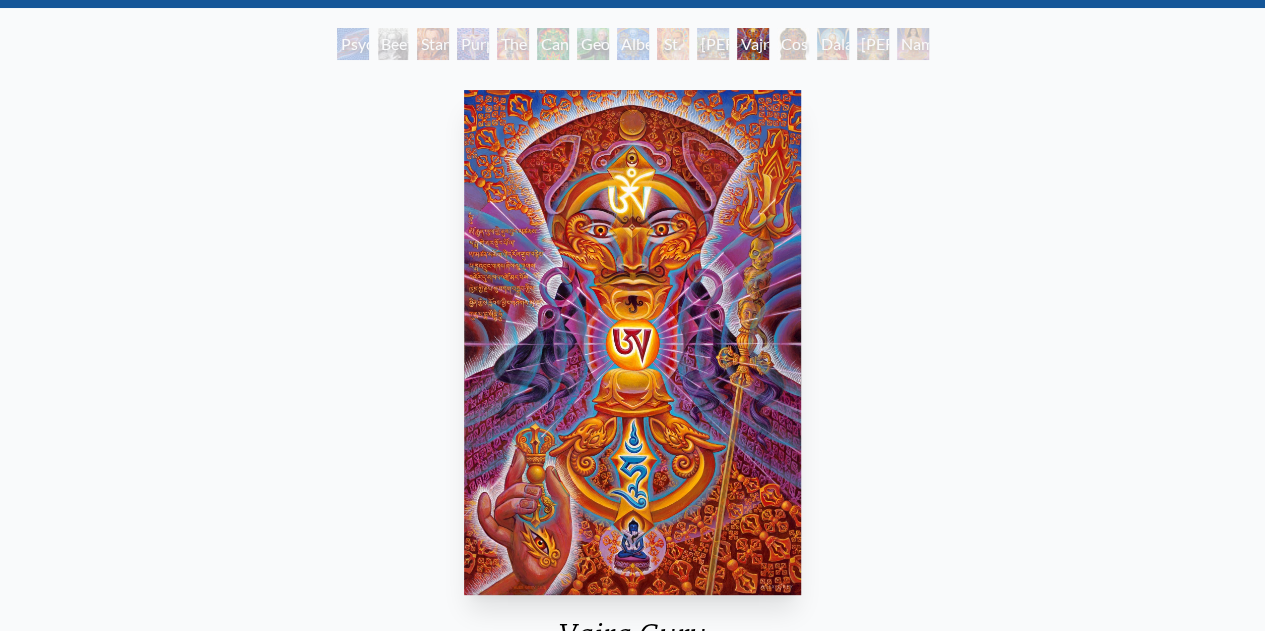 click on "The Shulgins and their Alchemical Angels" at bounding box center [513, 44] 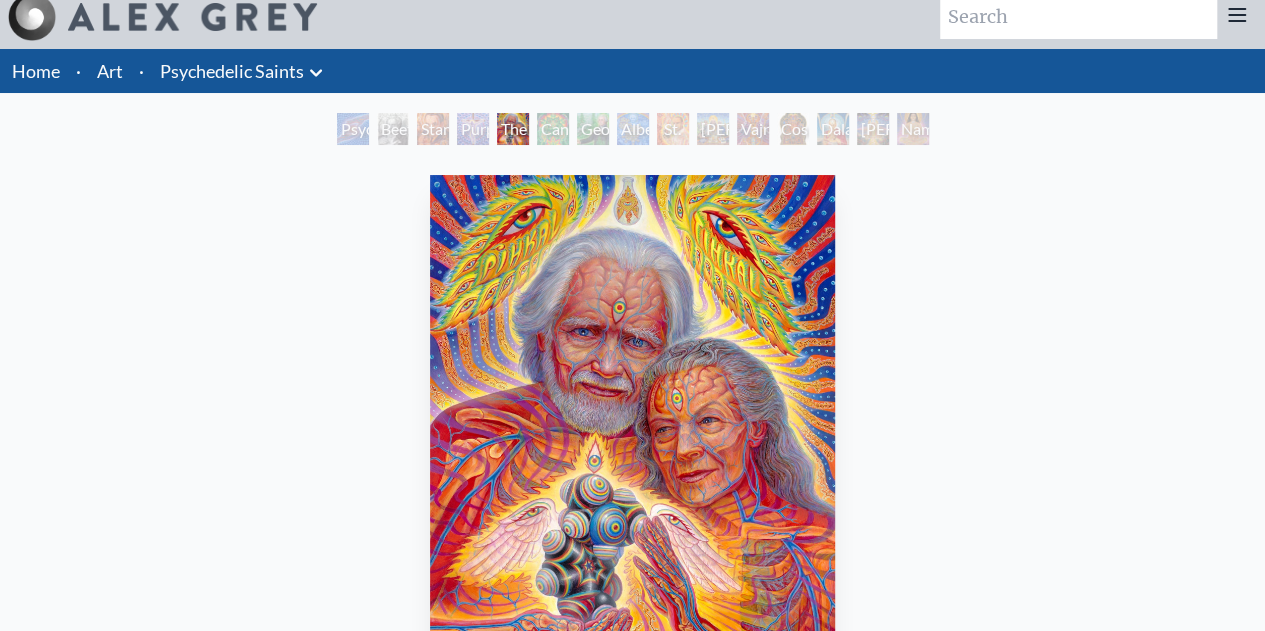 scroll, scrollTop: 0, scrollLeft: 0, axis: both 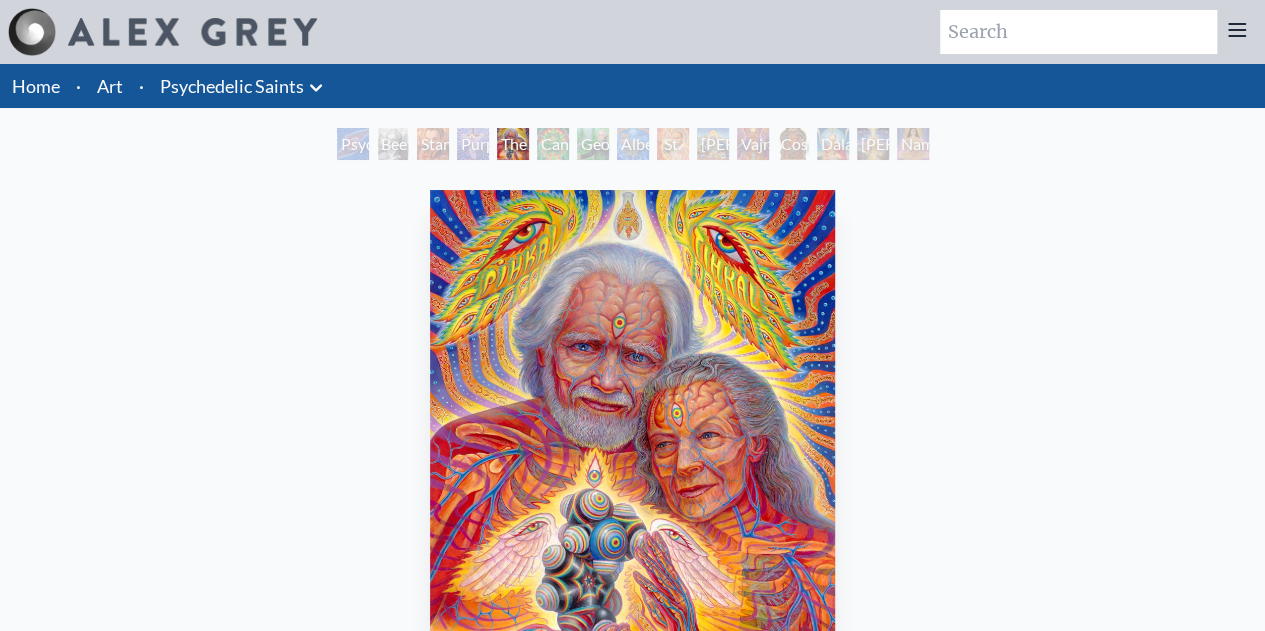 click on "Psychedelic Healing" at bounding box center (353, 144) 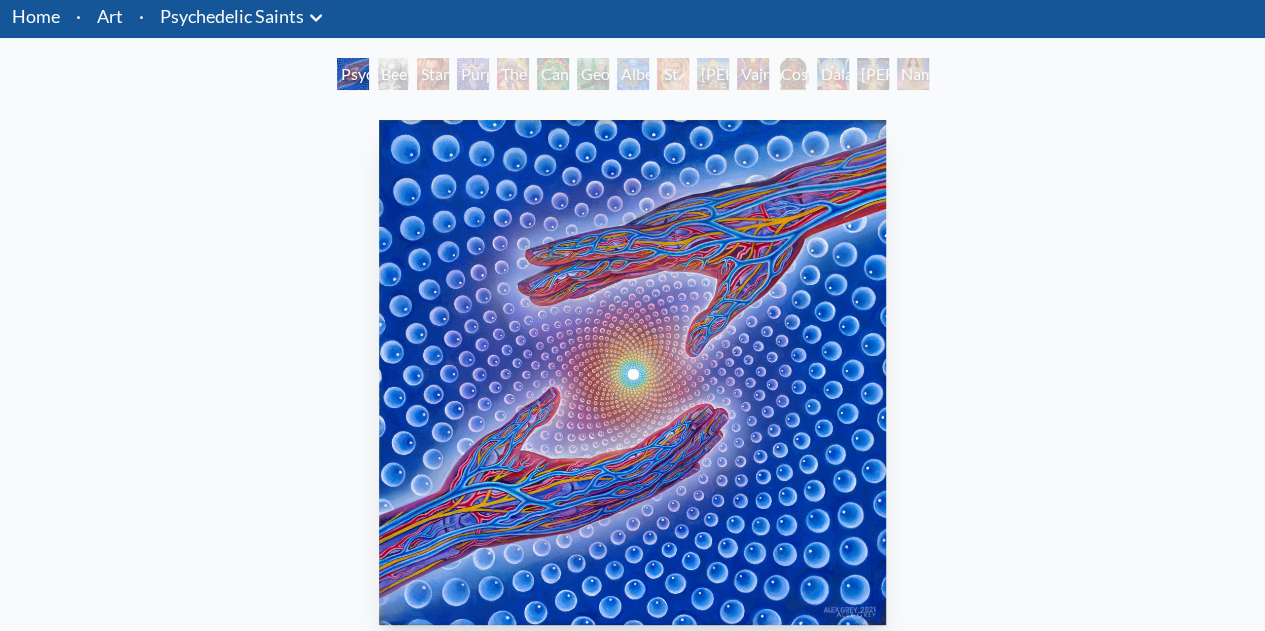 scroll, scrollTop: 0, scrollLeft: 0, axis: both 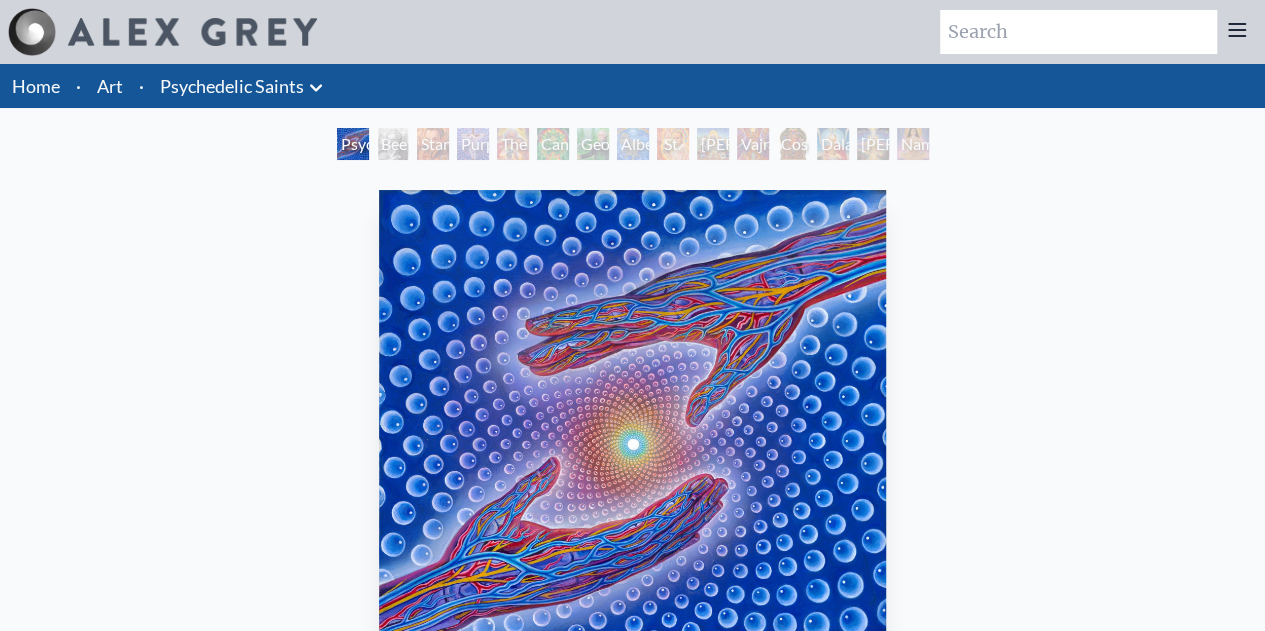 click on "Namaste" at bounding box center [913, 144] 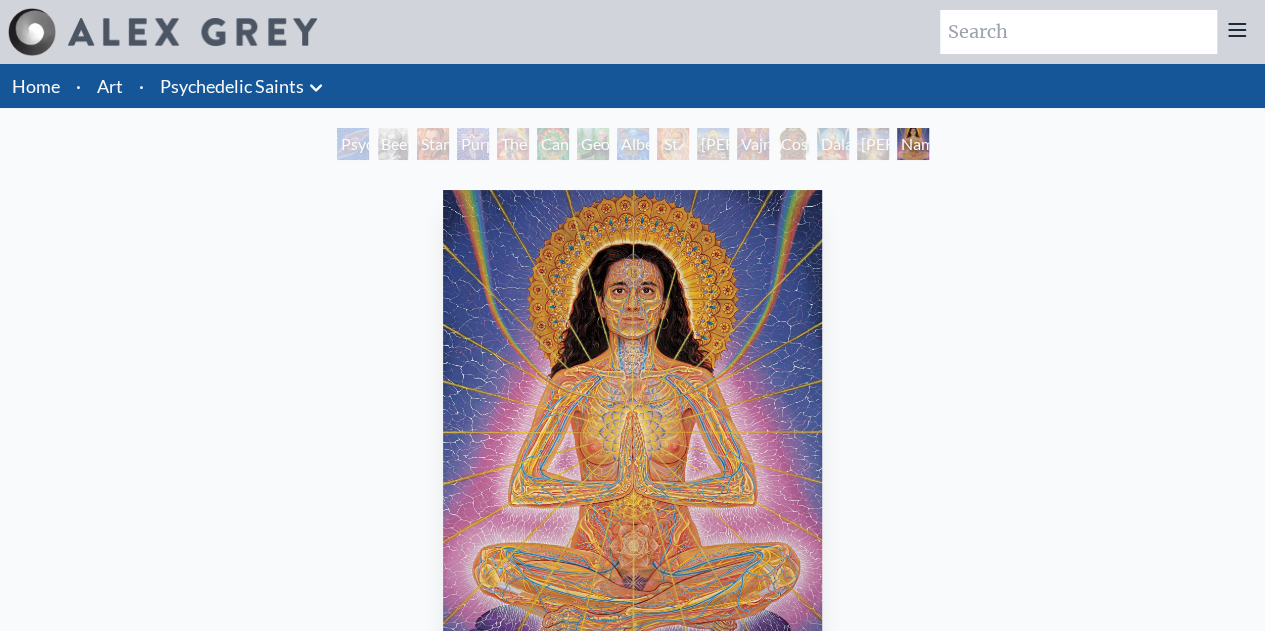 click on "[PERSON]" at bounding box center [873, 144] 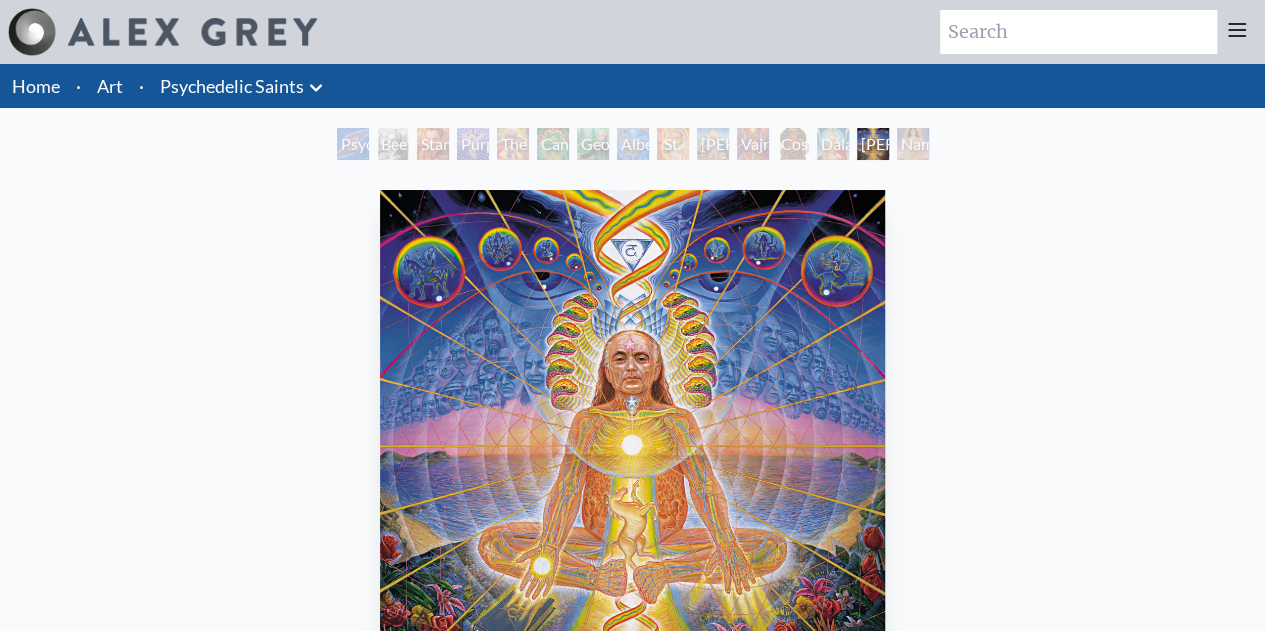 click on "Dalai Lama" at bounding box center [833, 144] 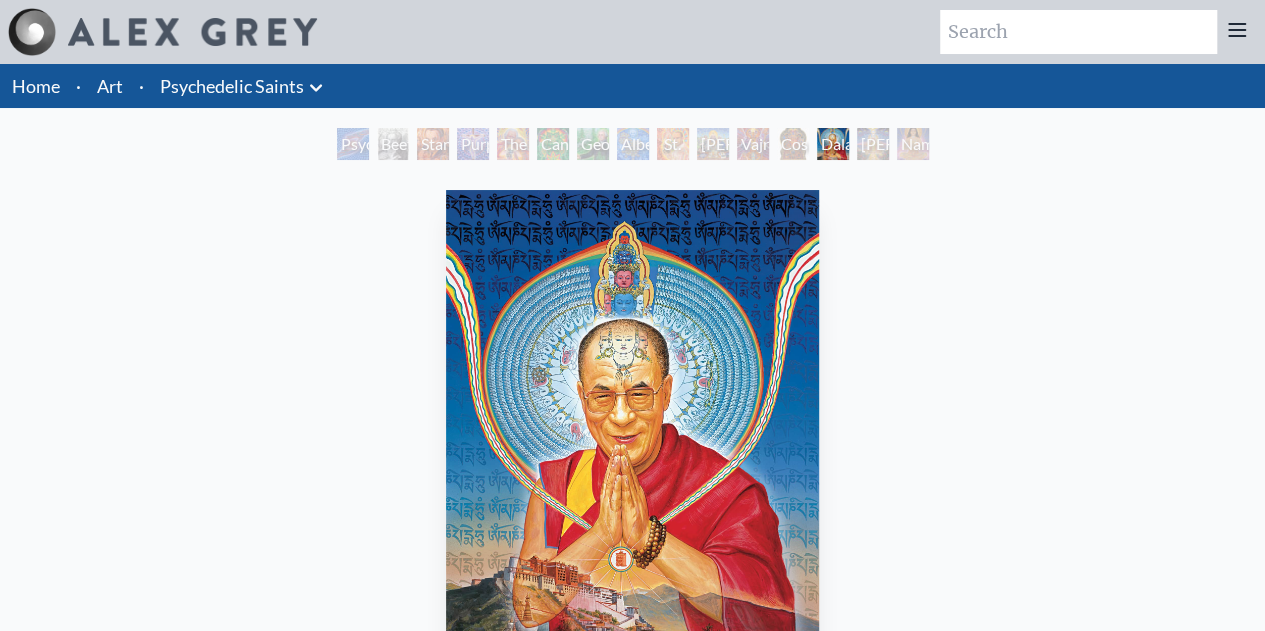 click on "Cosmic Christ" at bounding box center [793, 144] 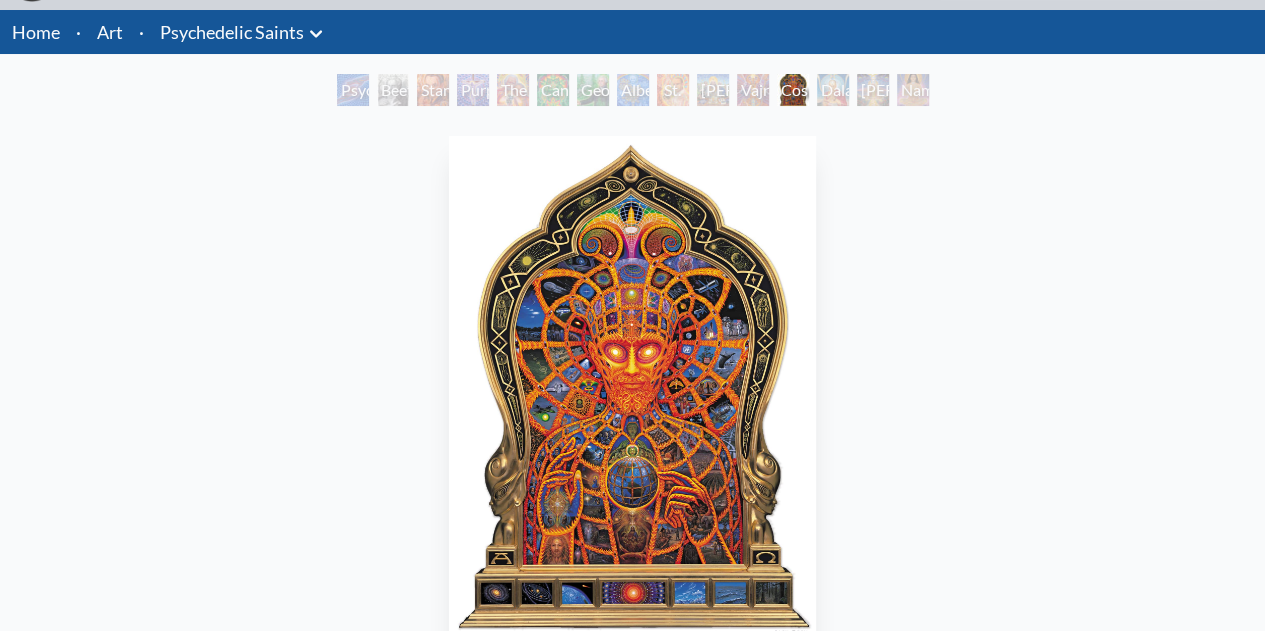 scroll, scrollTop: 0, scrollLeft: 0, axis: both 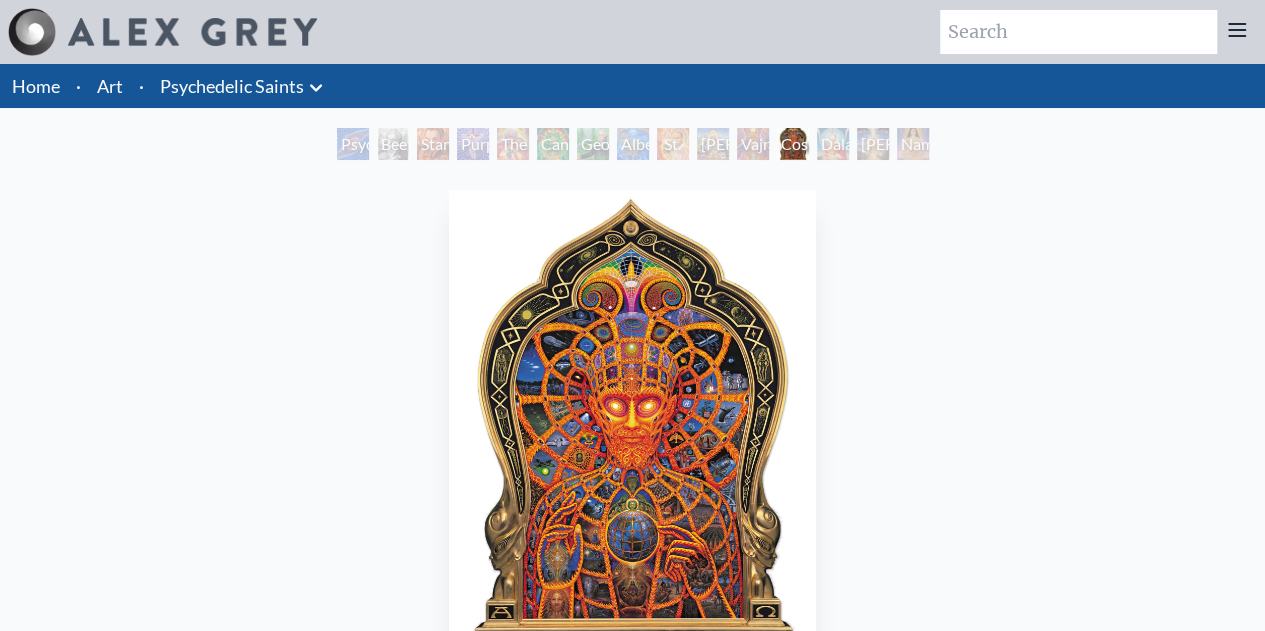 click on "Vajra Guru" at bounding box center [753, 144] 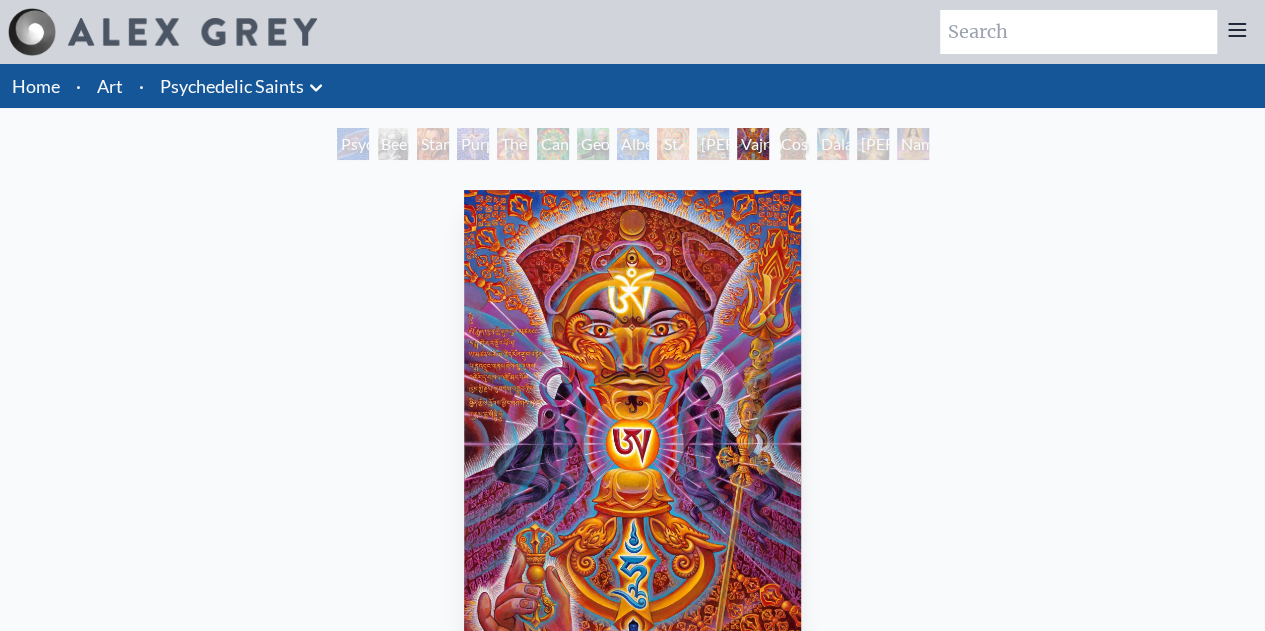 click on "St. Albert & The LSD Revelation Revolution" at bounding box center (673, 144) 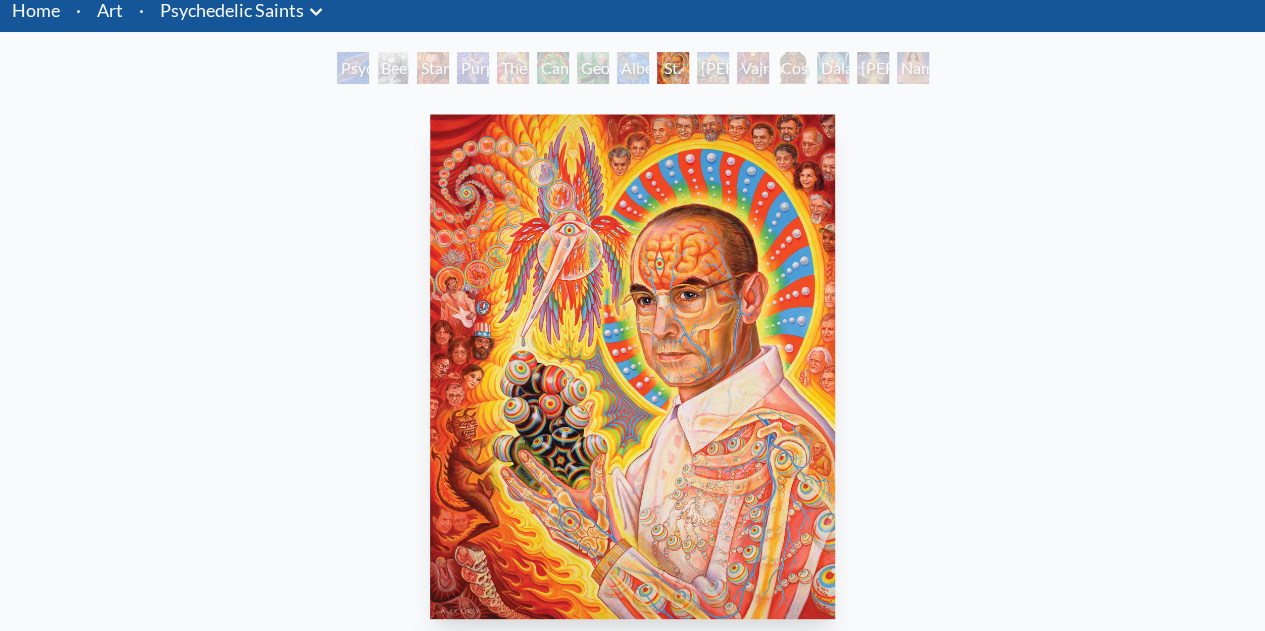 scroll, scrollTop: 0, scrollLeft: 0, axis: both 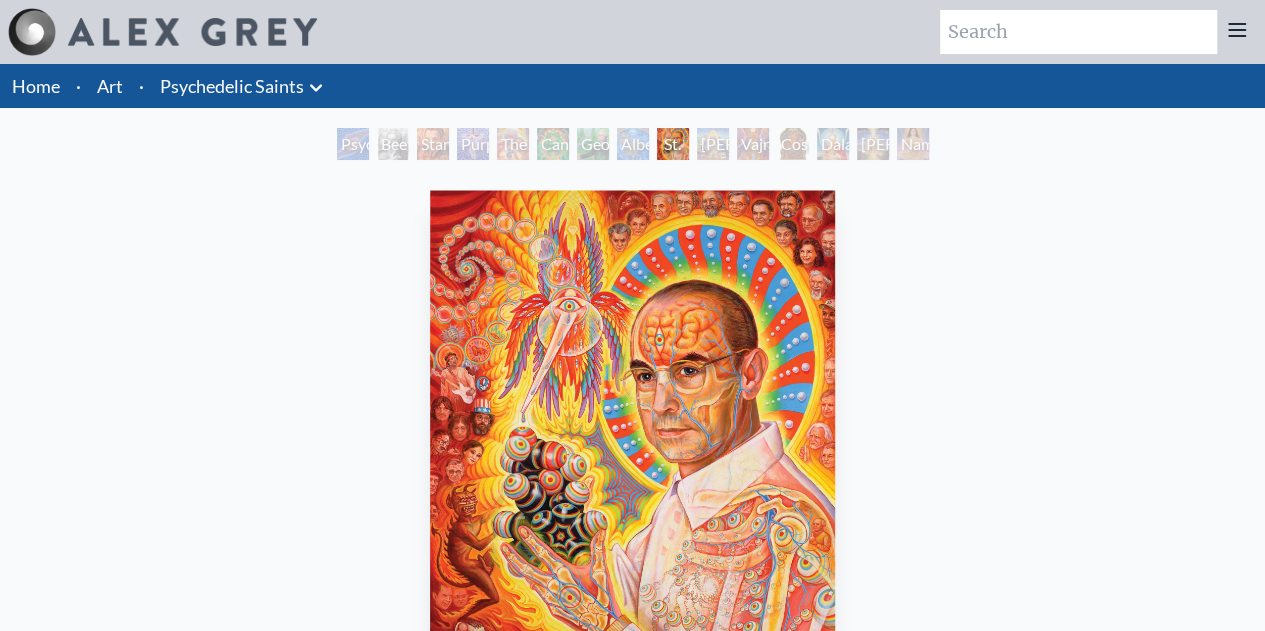 click on "Art" at bounding box center [110, 86] 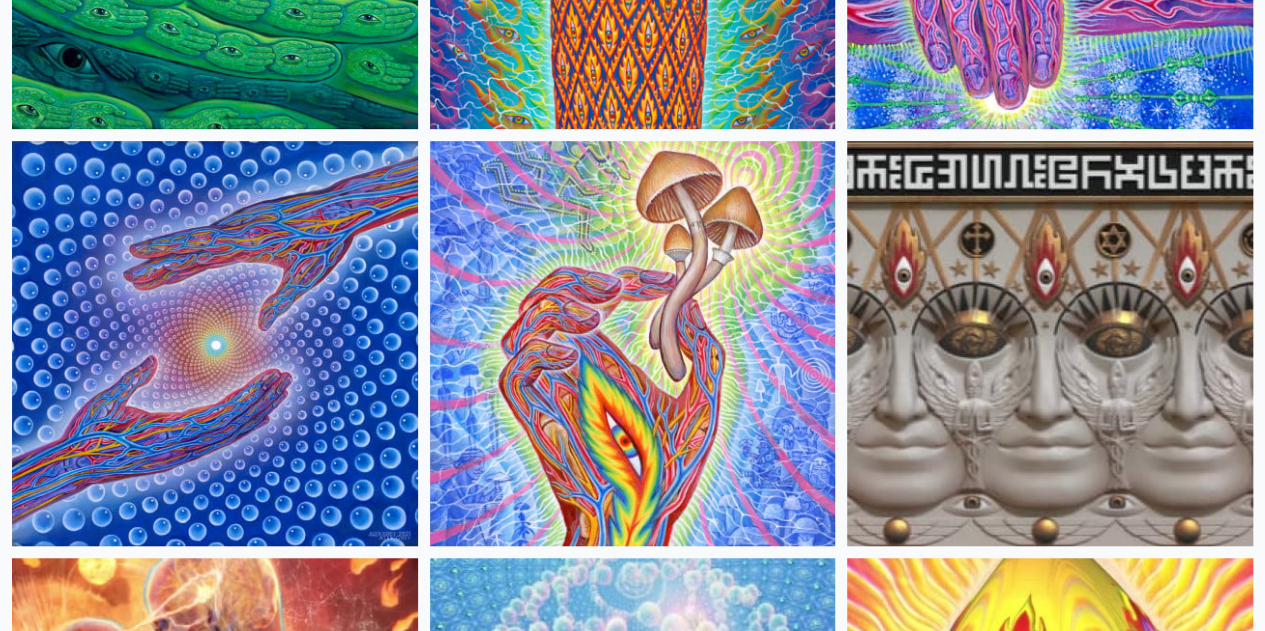 scroll, scrollTop: 900, scrollLeft: 0, axis: vertical 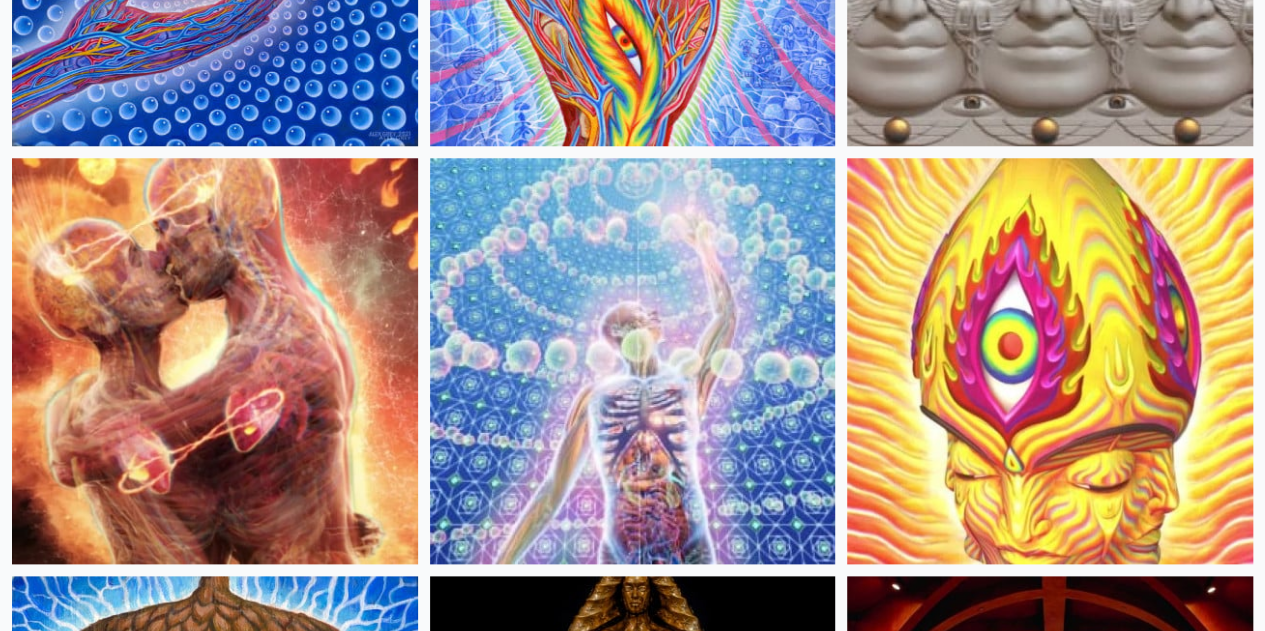 click at bounding box center (1050, 1197) 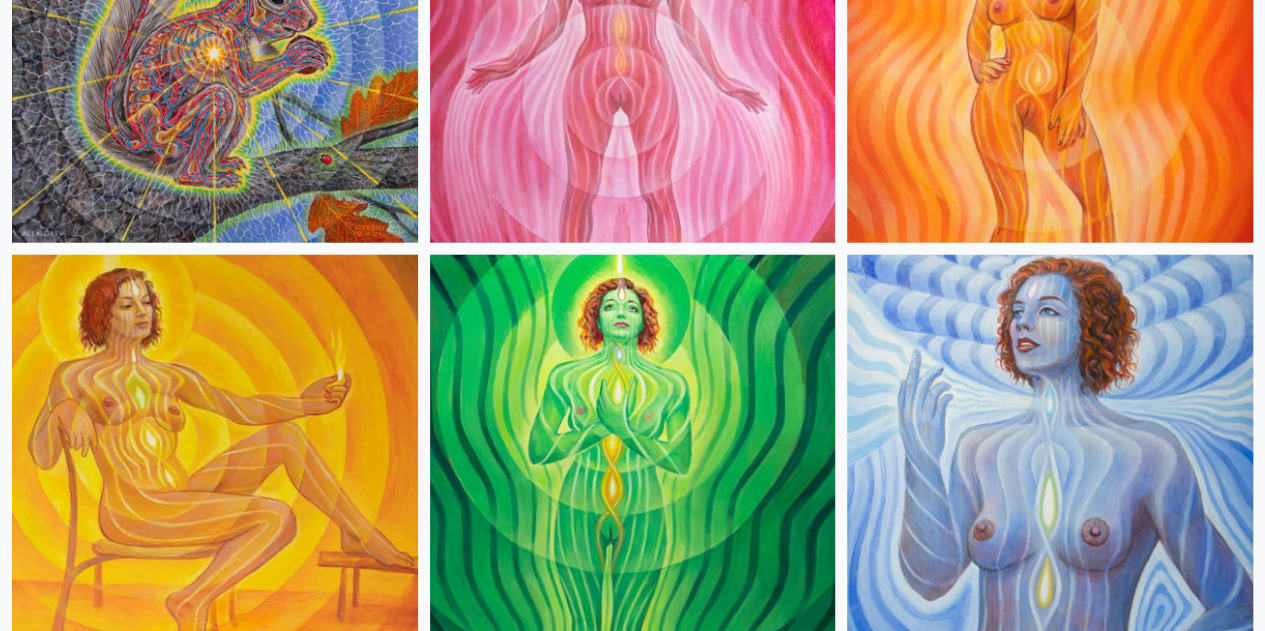 scroll, scrollTop: 2292, scrollLeft: 0, axis: vertical 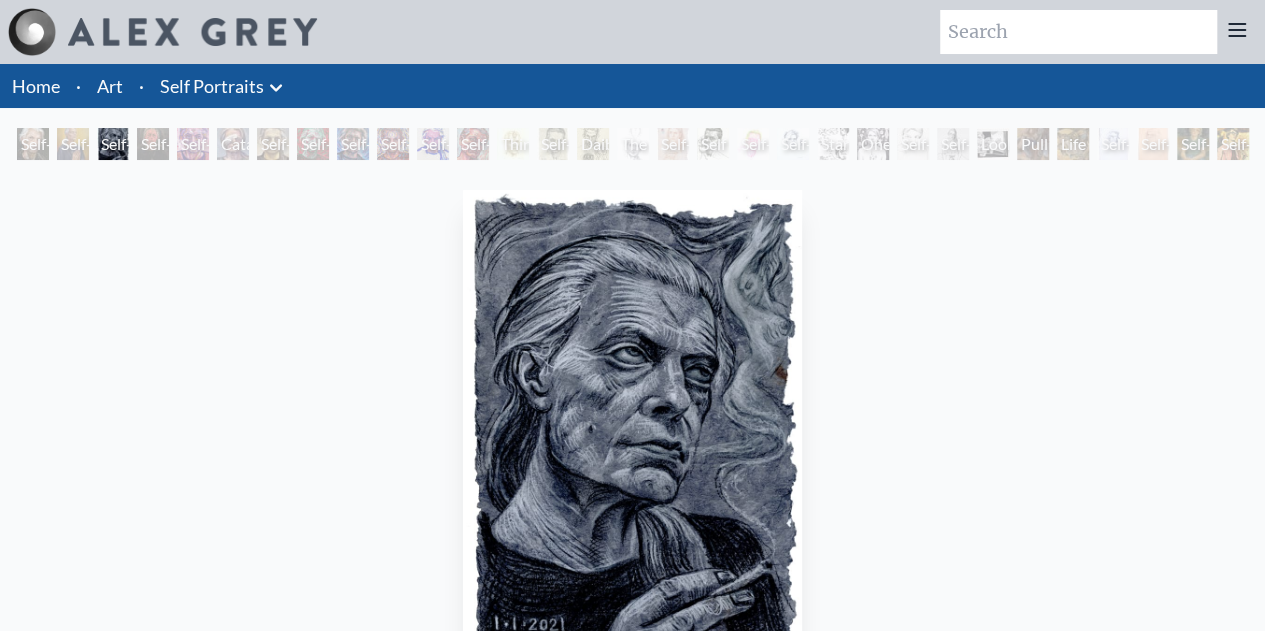 click on "Self-Portrait (Age 45)" at bounding box center (553, 144) 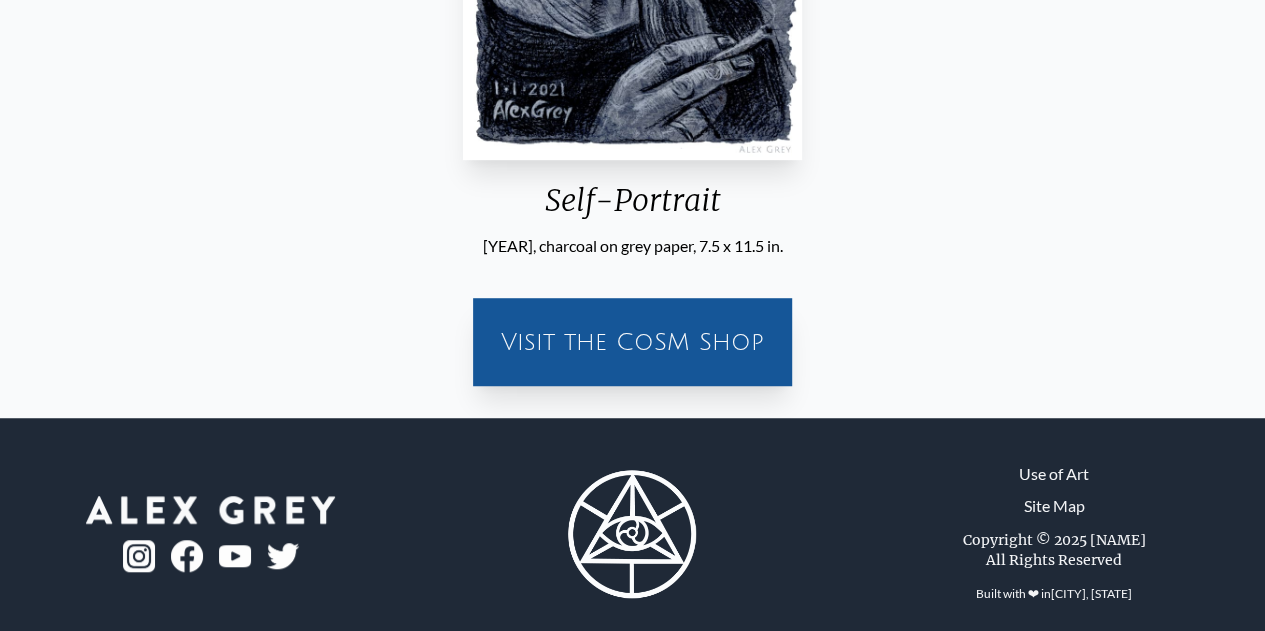 scroll, scrollTop: 554, scrollLeft: 0, axis: vertical 